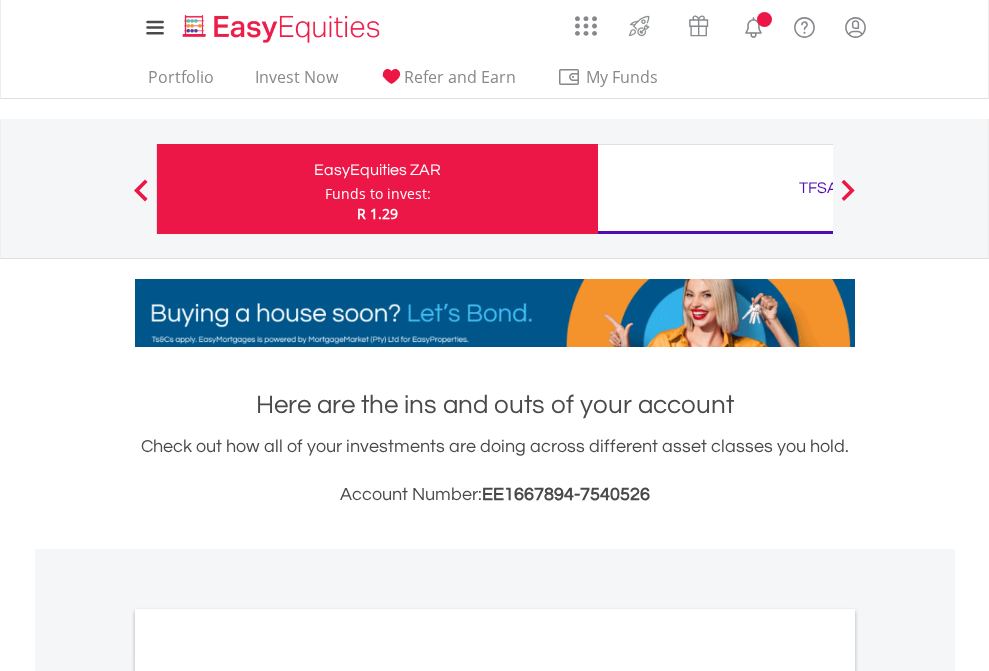 scroll, scrollTop: 0, scrollLeft: 0, axis: both 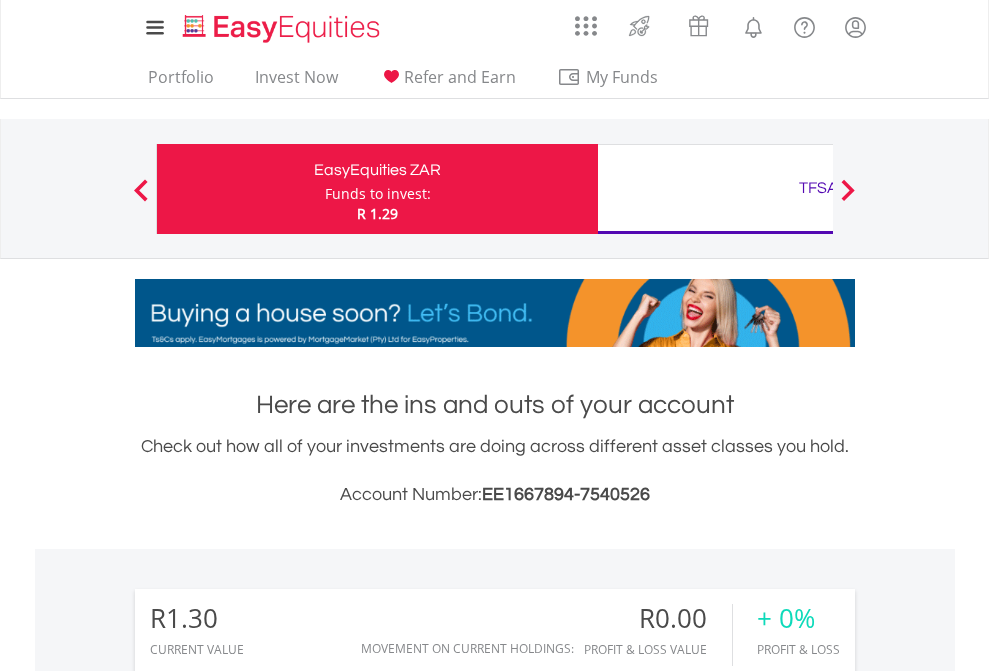 click on "Funds to invest:" at bounding box center (378, 194) 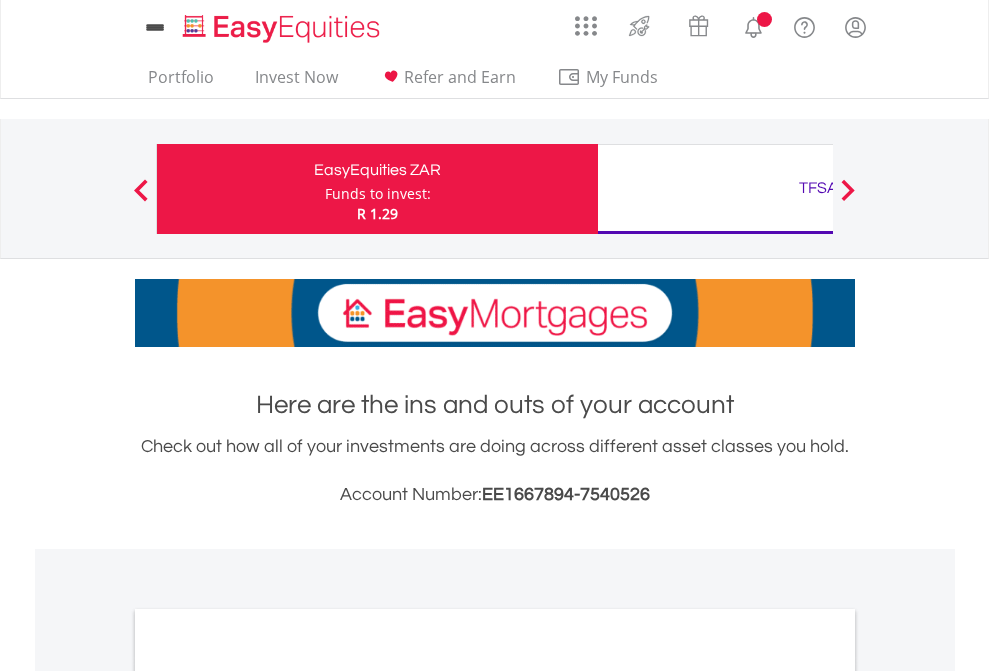 scroll, scrollTop: 0, scrollLeft: 0, axis: both 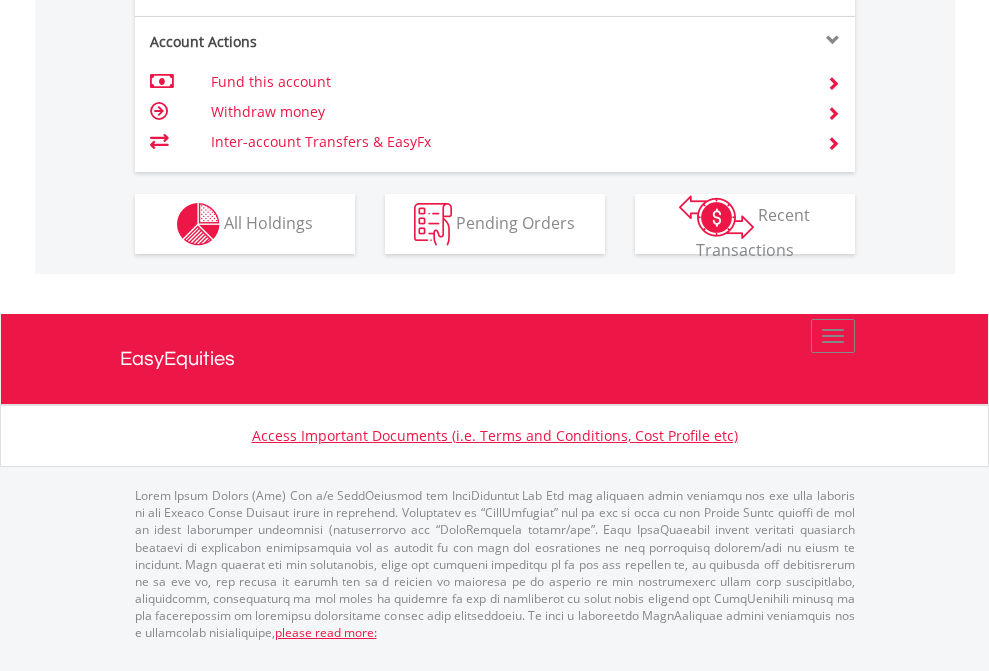 click on "Investment types" at bounding box center (706, -337) 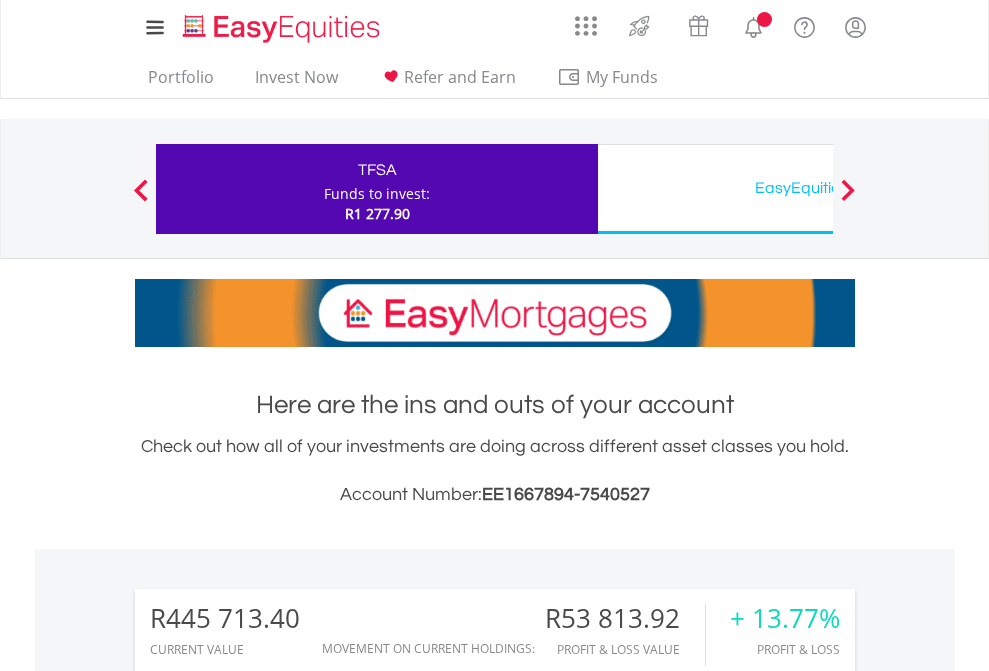 scroll, scrollTop: 0, scrollLeft: 0, axis: both 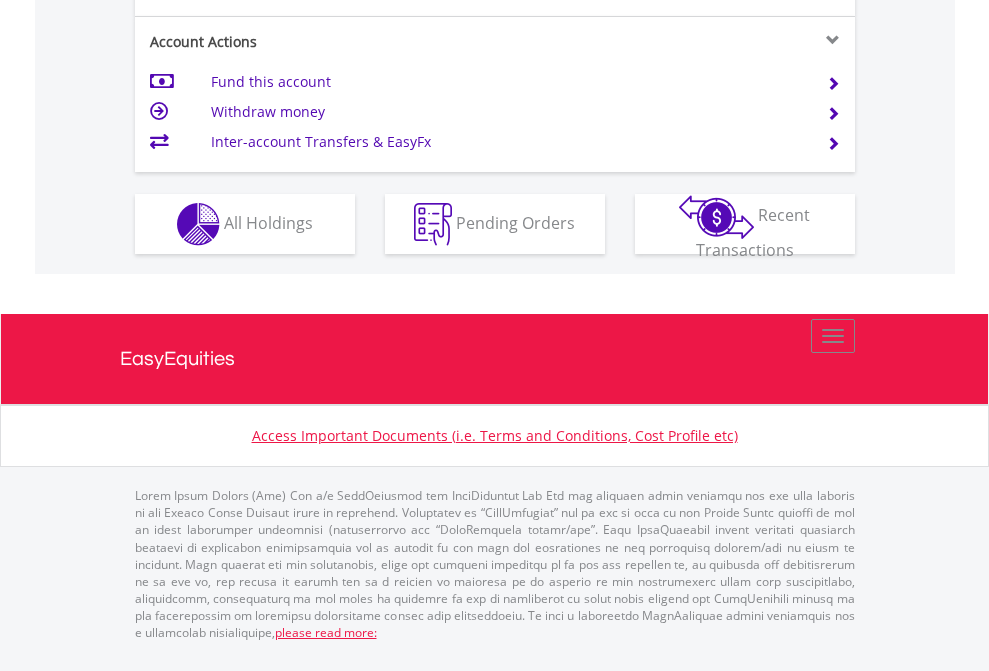click on "Investment types" at bounding box center [706, -337] 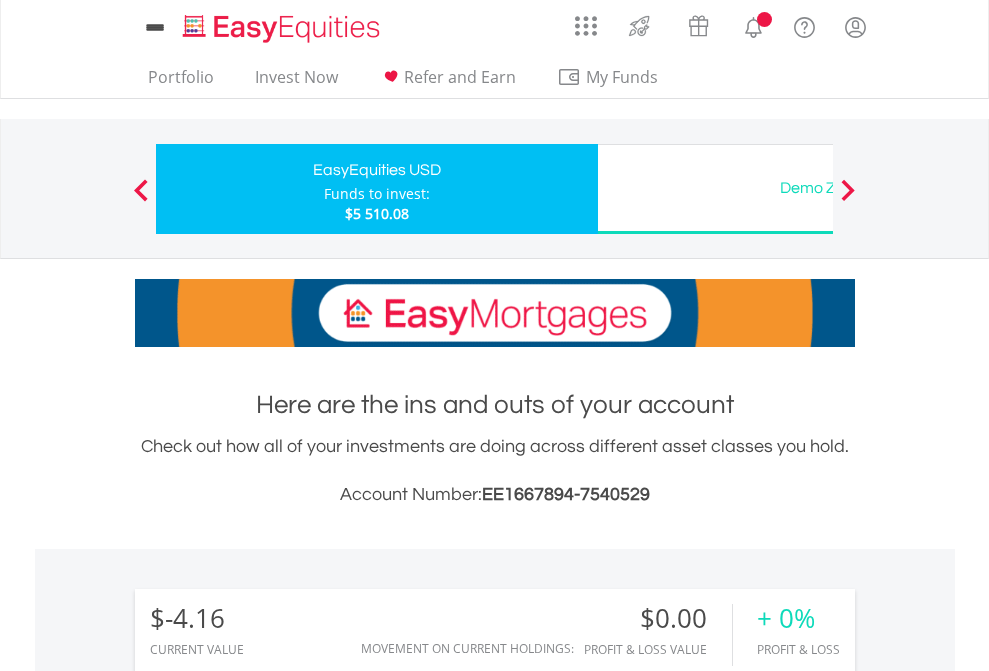 scroll, scrollTop: 0, scrollLeft: 0, axis: both 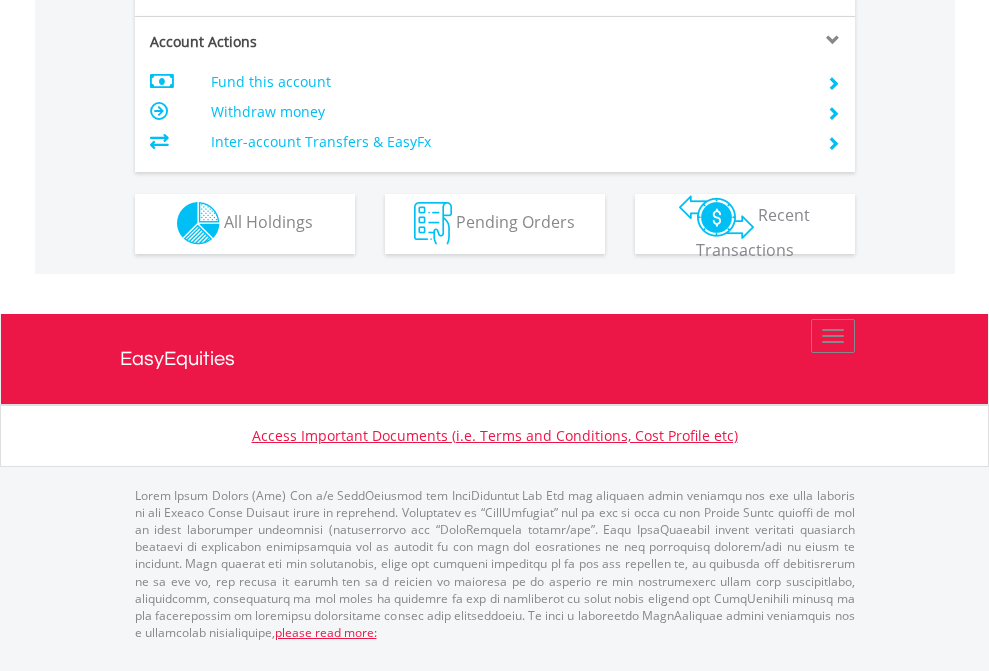 click on "Investment types" at bounding box center [706, -353] 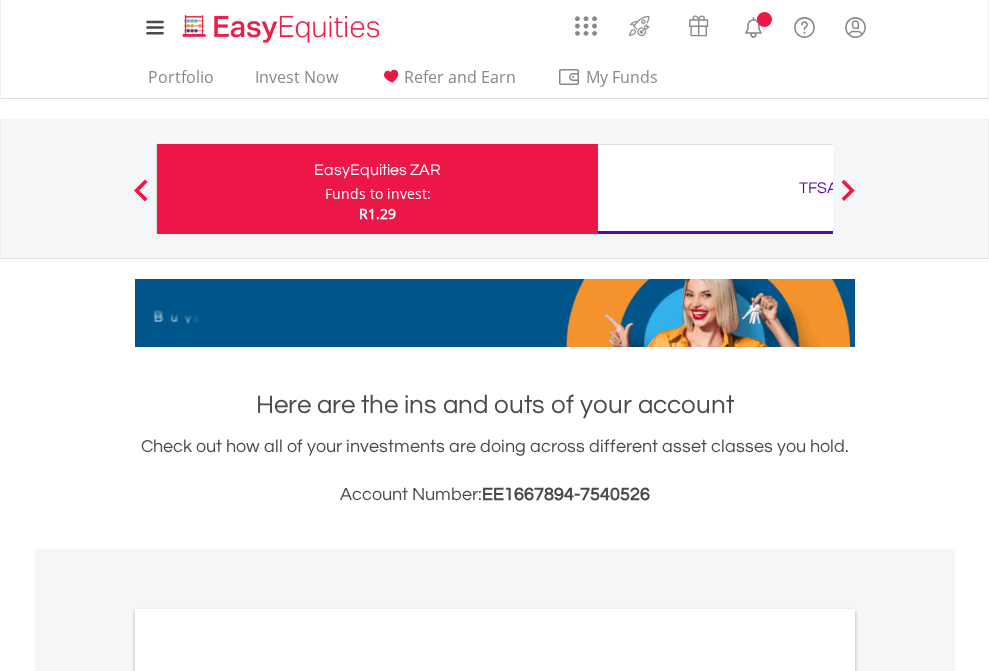 scroll, scrollTop: 1202, scrollLeft: 0, axis: vertical 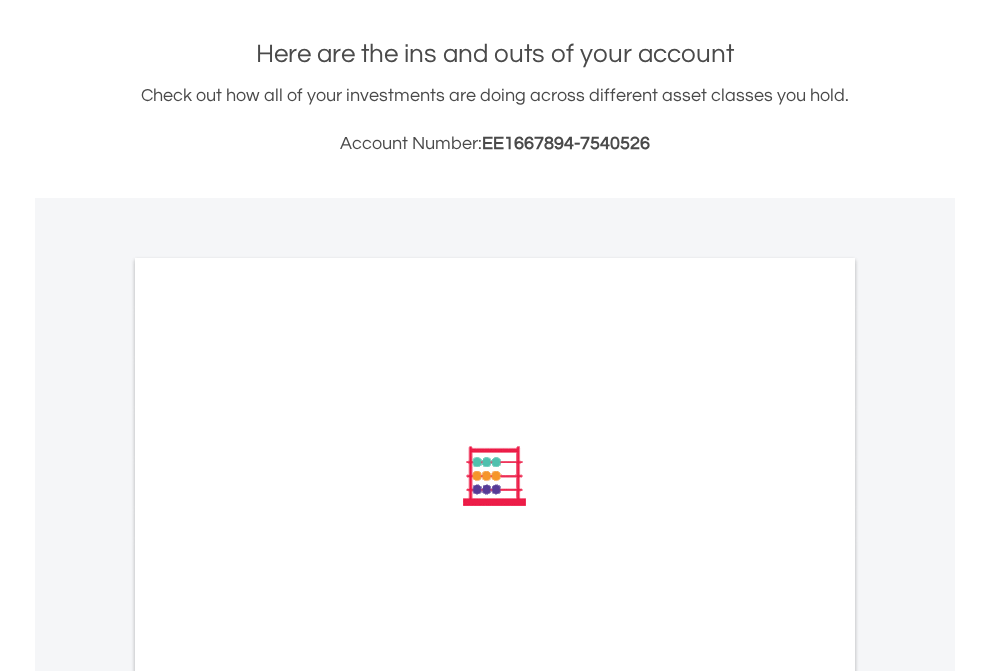 click on "All Holdings" at bounding box center [268, 745] 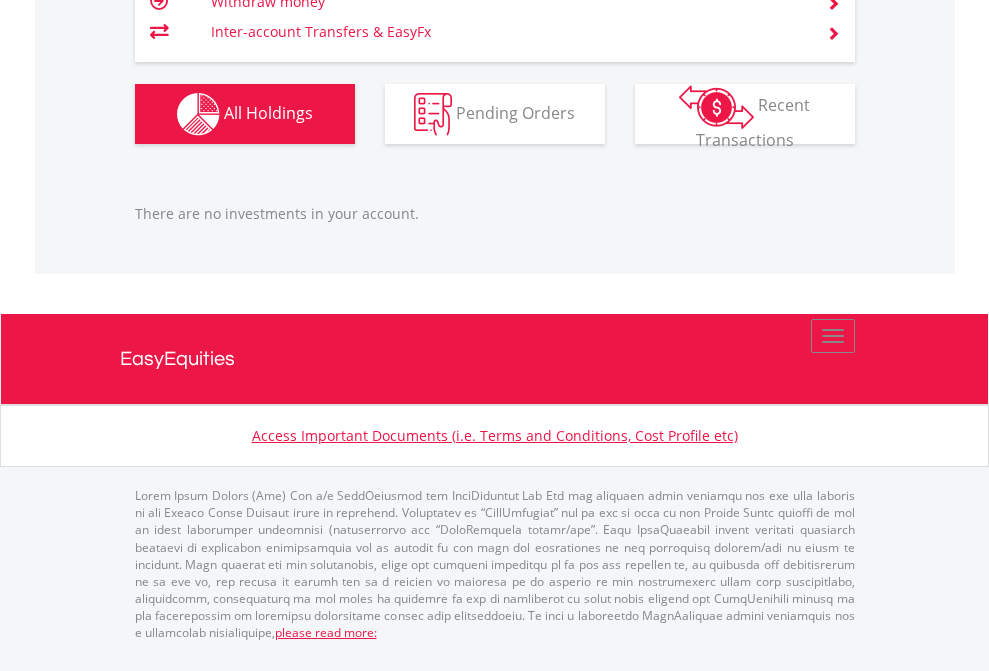scroll, scrollTop: 1987, scrollLeft: 0, axis: vertical 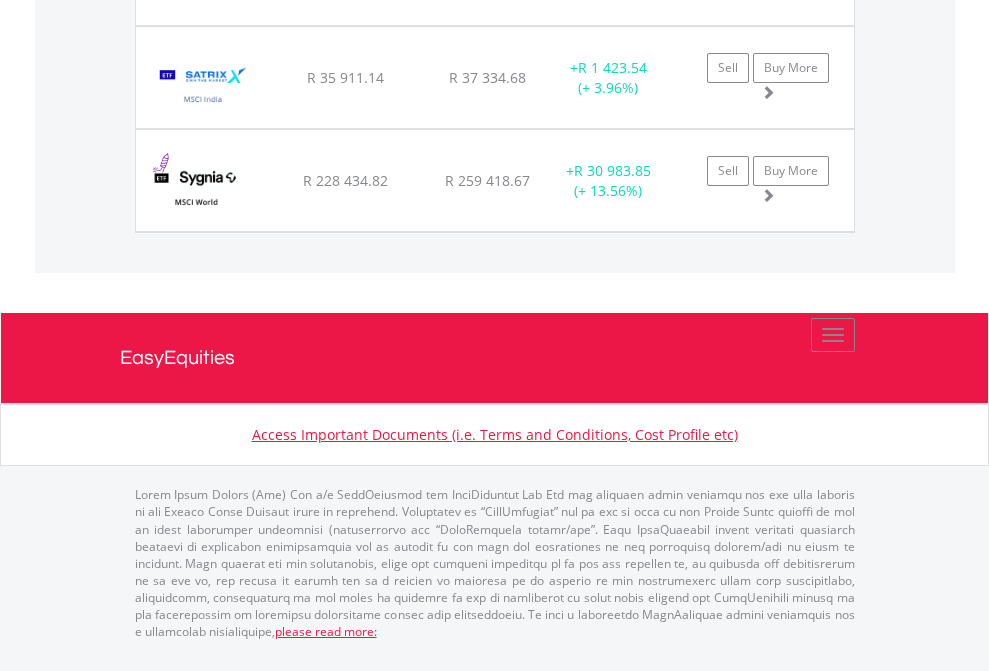click on "EasyEquities USD" at bounding box center [818, -2037] 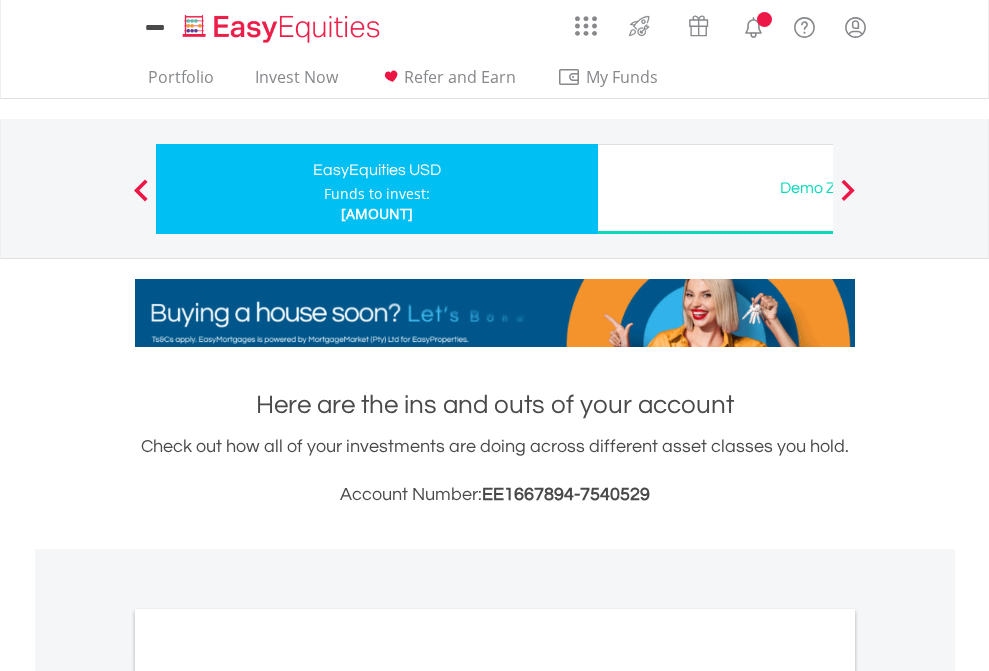 scroll, scrollTop: 0, scrollLeft: 0, axis: both 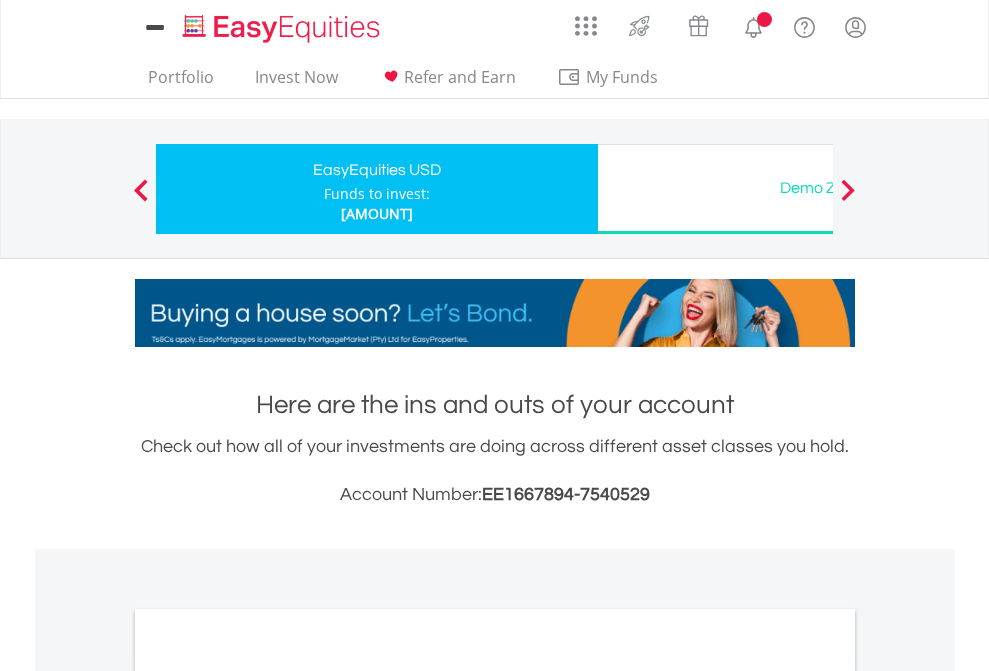 click on "All Holdings" at bounding box center (268, 1096) 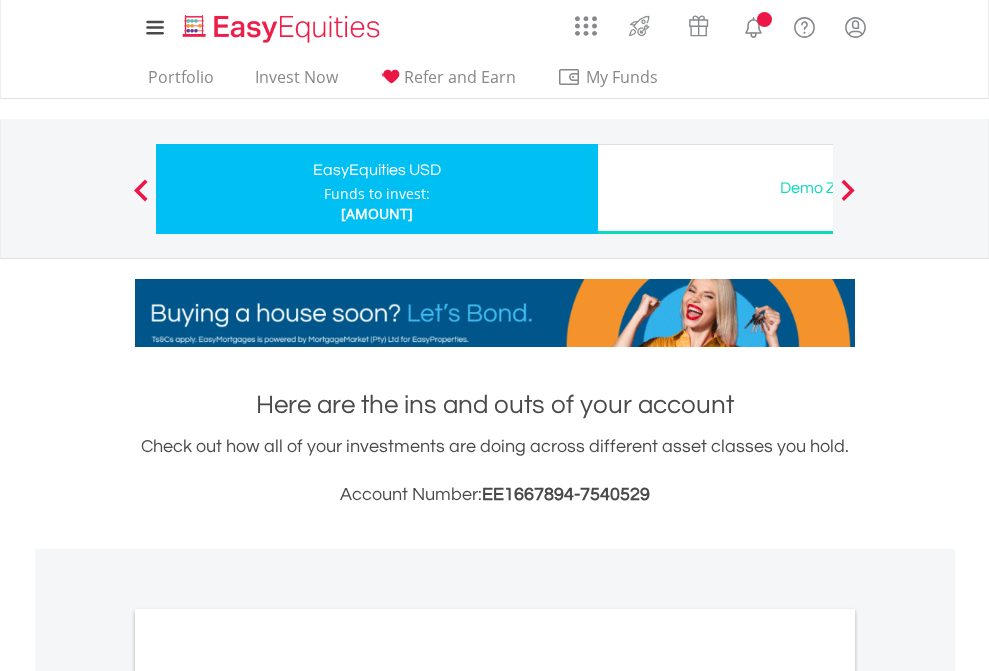 scroll, scrollTop: 1202, scrollLeft: 0, axis: vertical 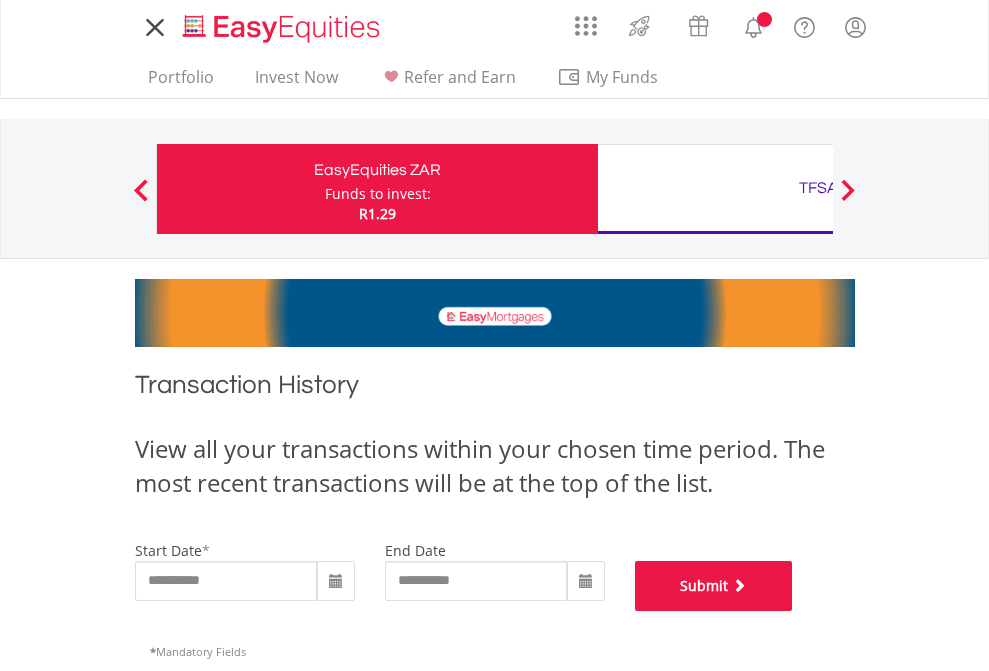 click on "Submit" at bounding box center (714, 586) 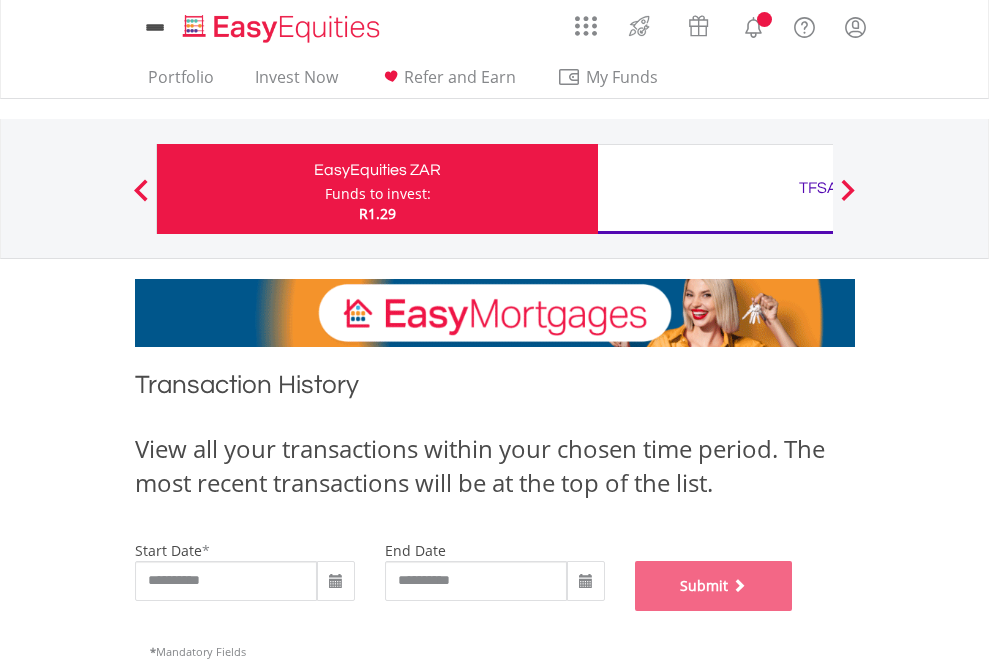 scroll, scrollTop: 811, scrollLeft: 0, axis: vertical 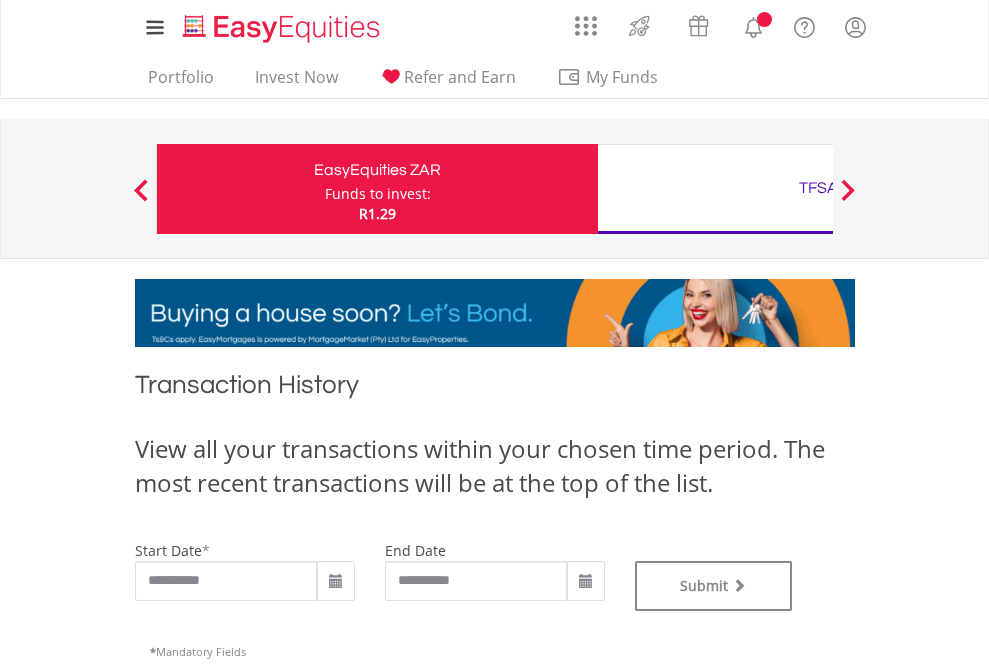 click on "TFSA" at bounding box center (818, 188) 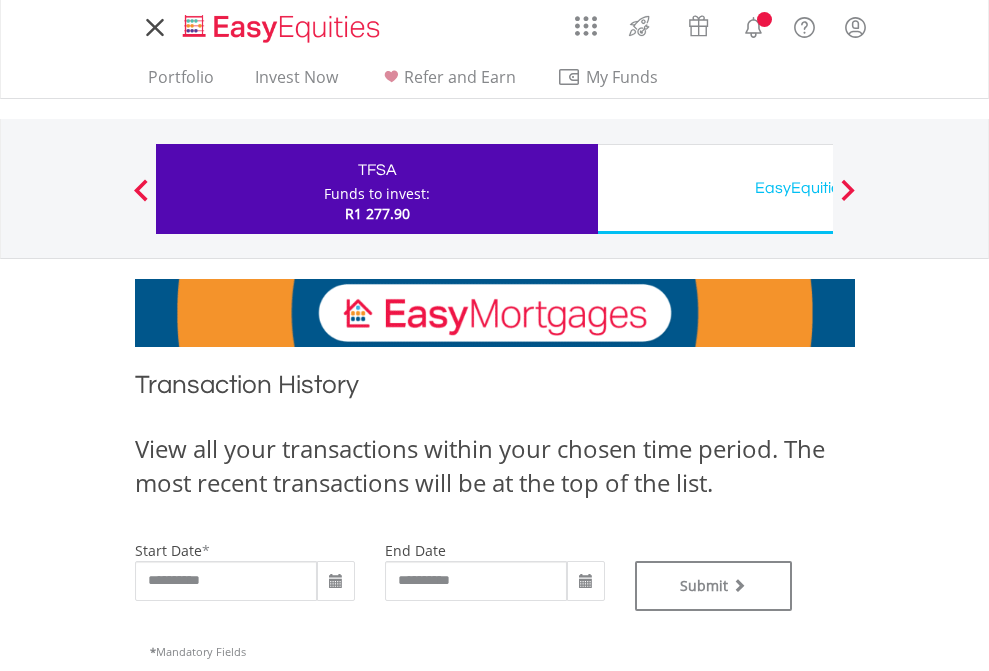 scroll, scrollTop: 0, scrollLeft: 0, axis: both 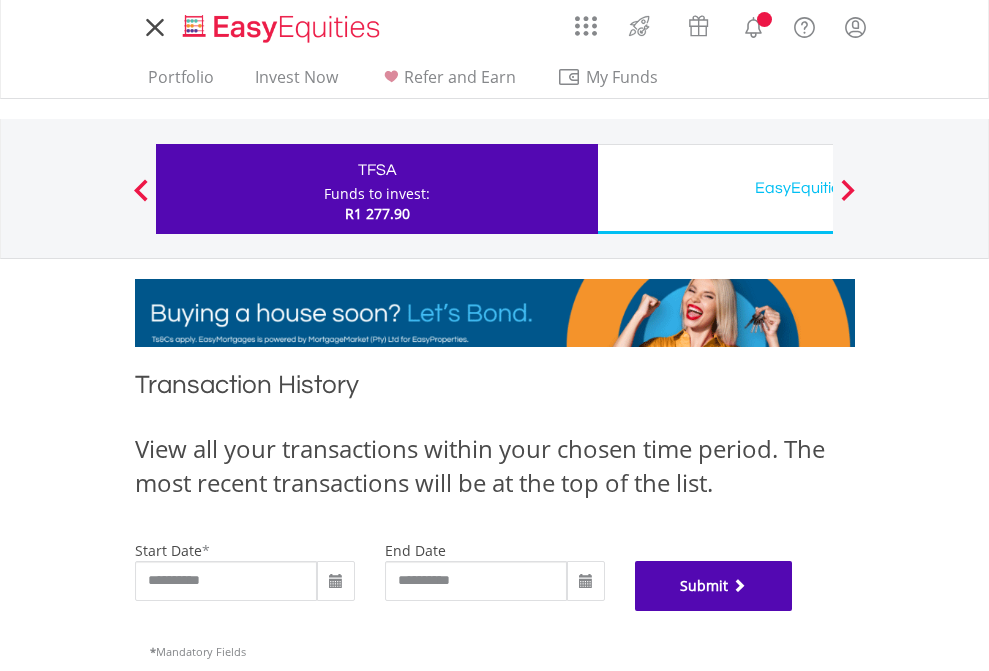 click on "Submit" at bounding box center [714, 586] 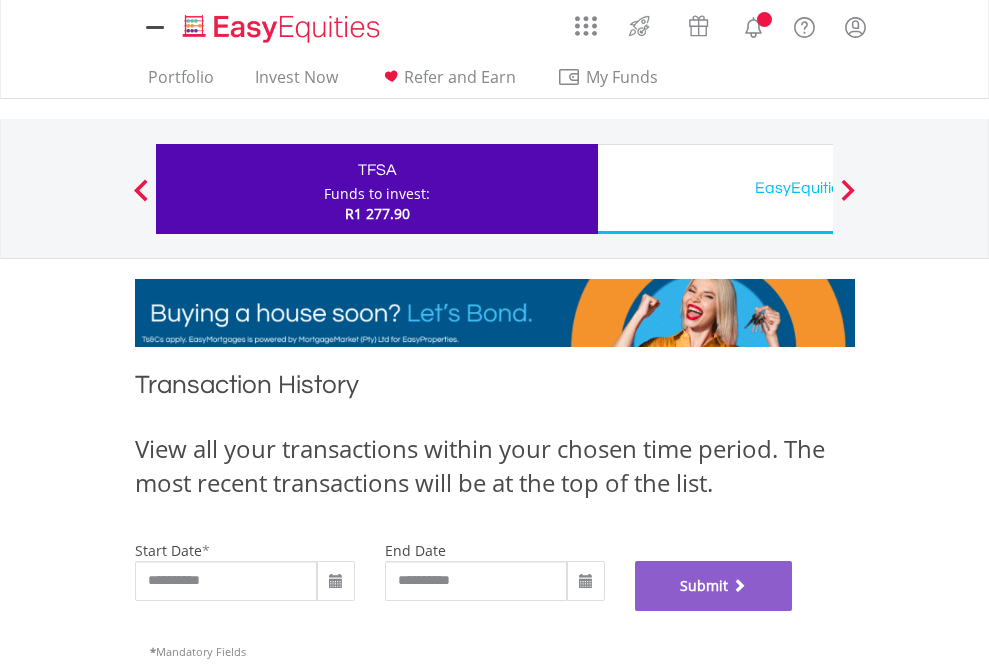 scroll, scrollTop: 811, scrollLeft: 0, axis: vertical 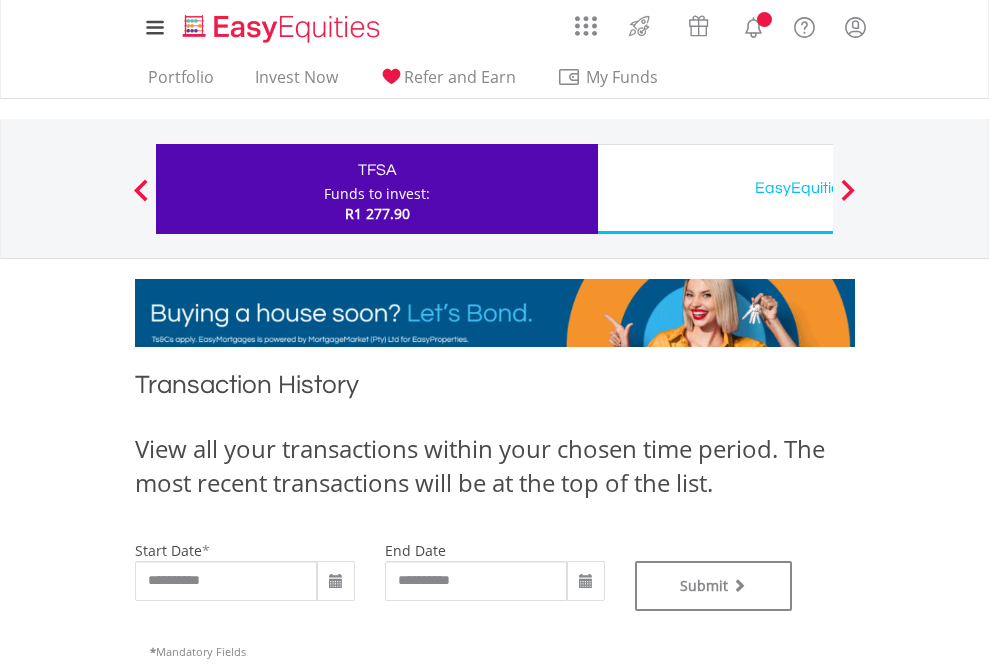 click on "EasyEquities USD" at bounding box center [818, 188] 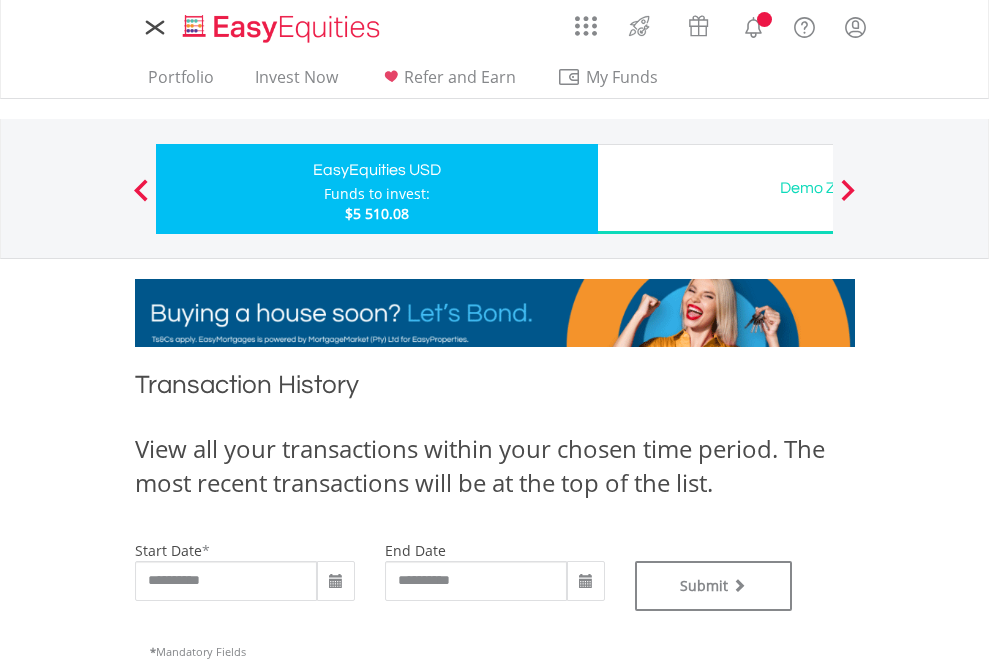 scroll, scrollTop: 0, scrollLeft: 0, axis: both 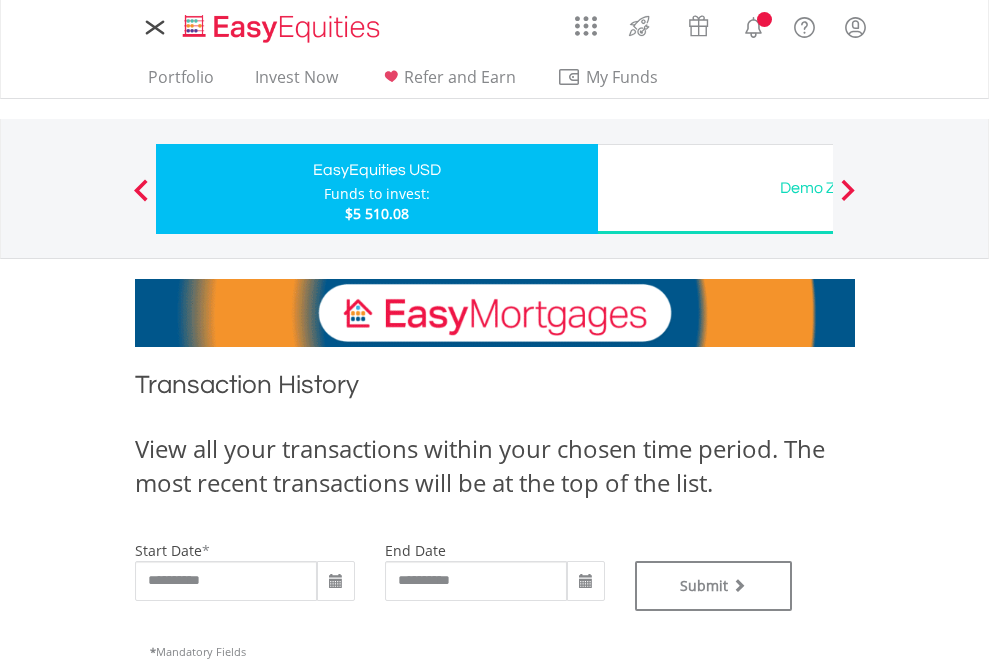 type on "**********" 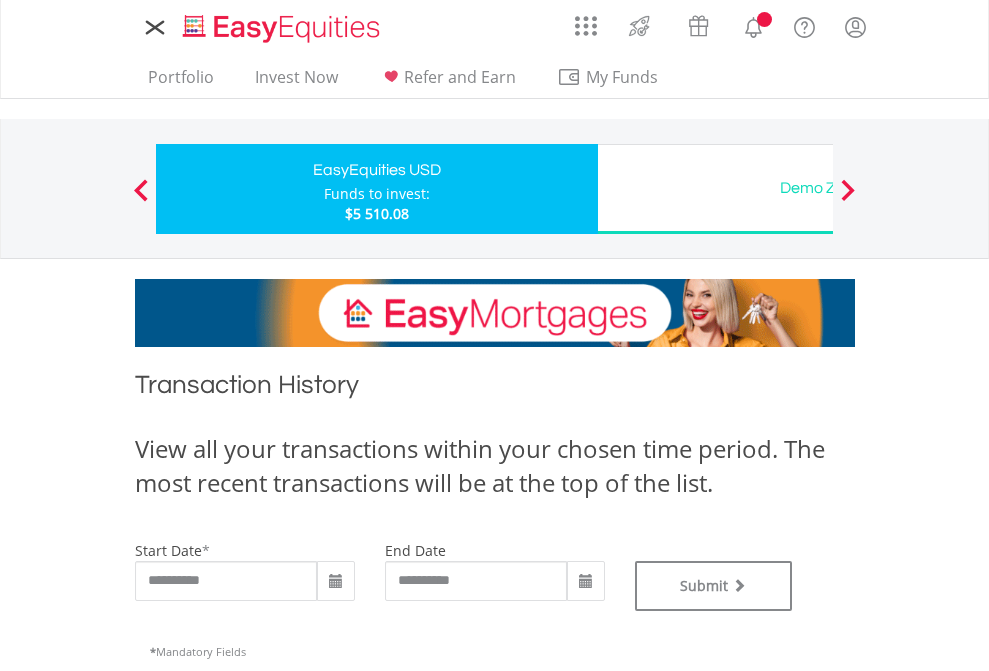 type on "**********" 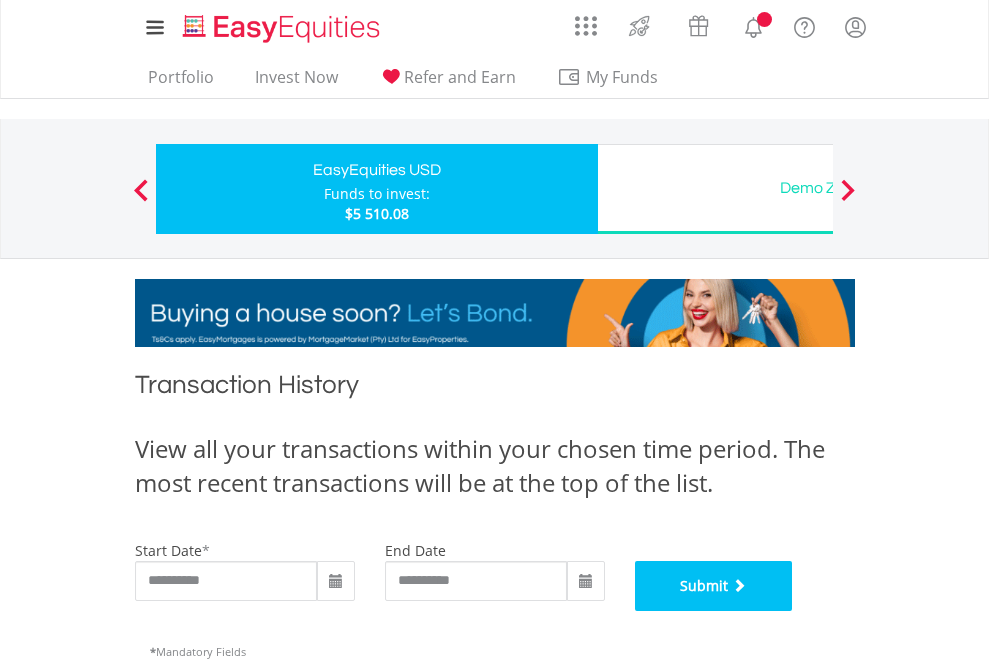 click on "Submit" at bounding box center (714, 586) 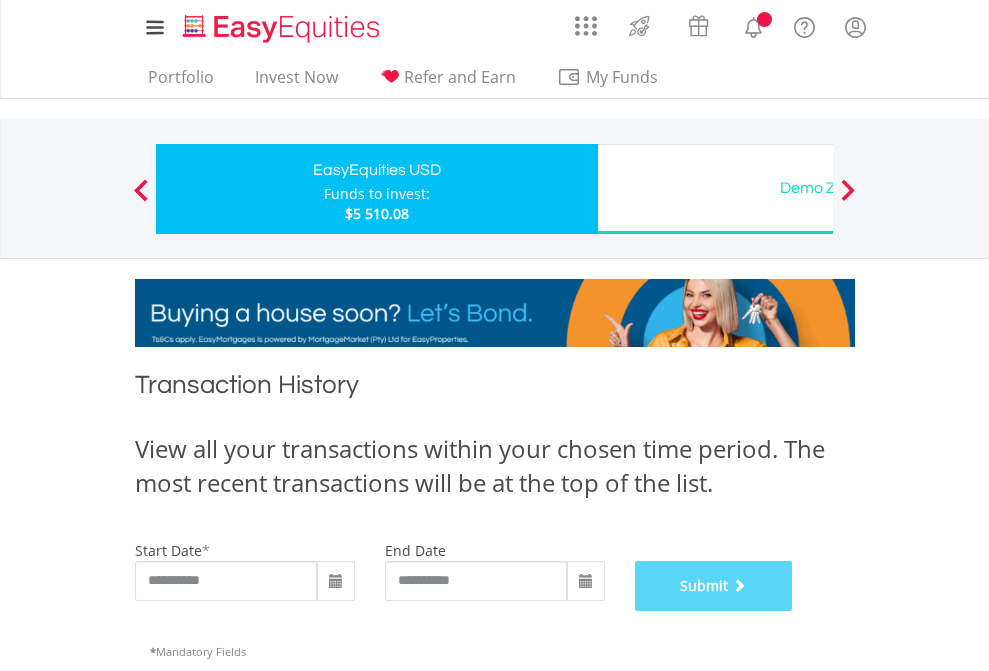 scroll, scrollTop: 811, scrollLeft: 0, axis: vertical 